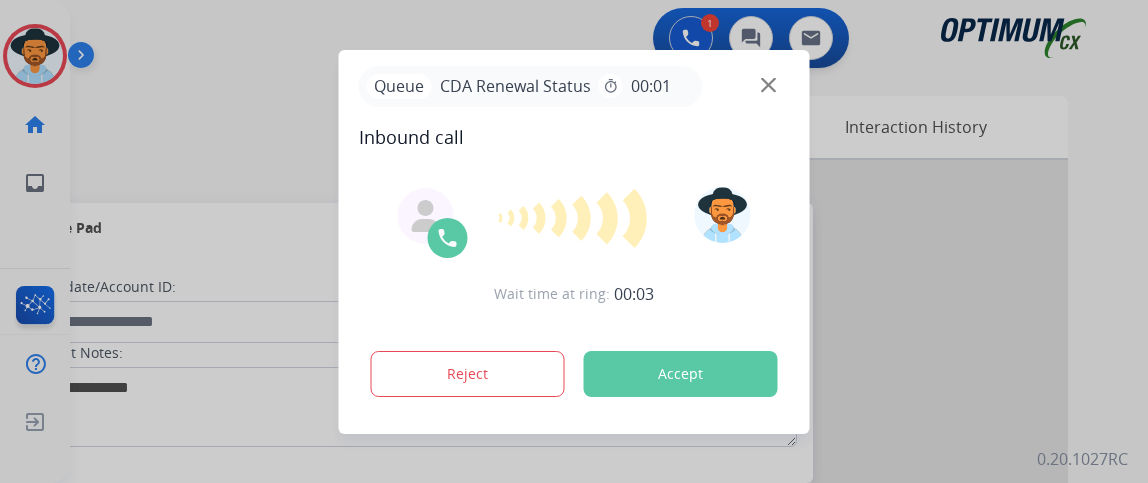 scroll, scrollTop: 0, scrollLeft: 0, axis: both 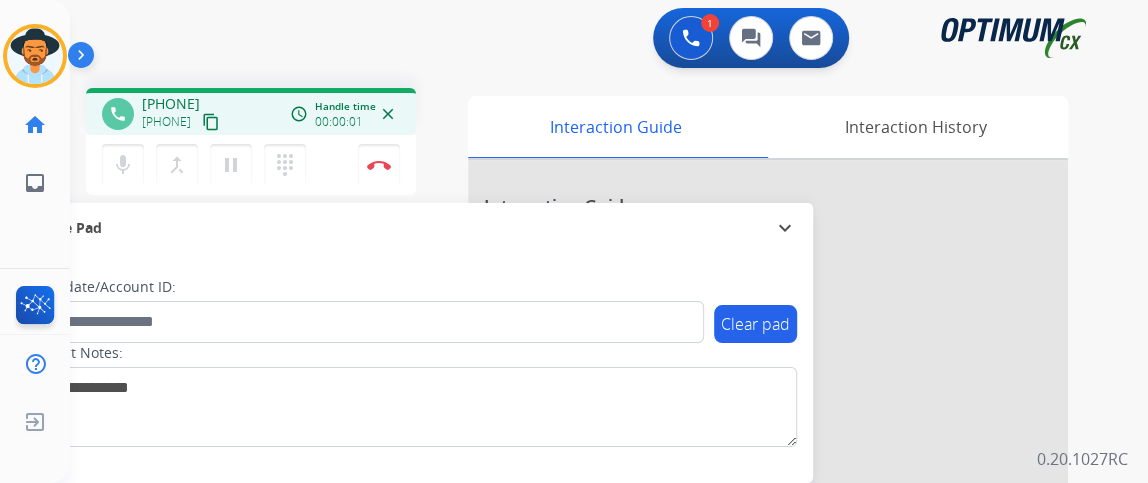click on "content_copy" at bounding box center [211, 122] 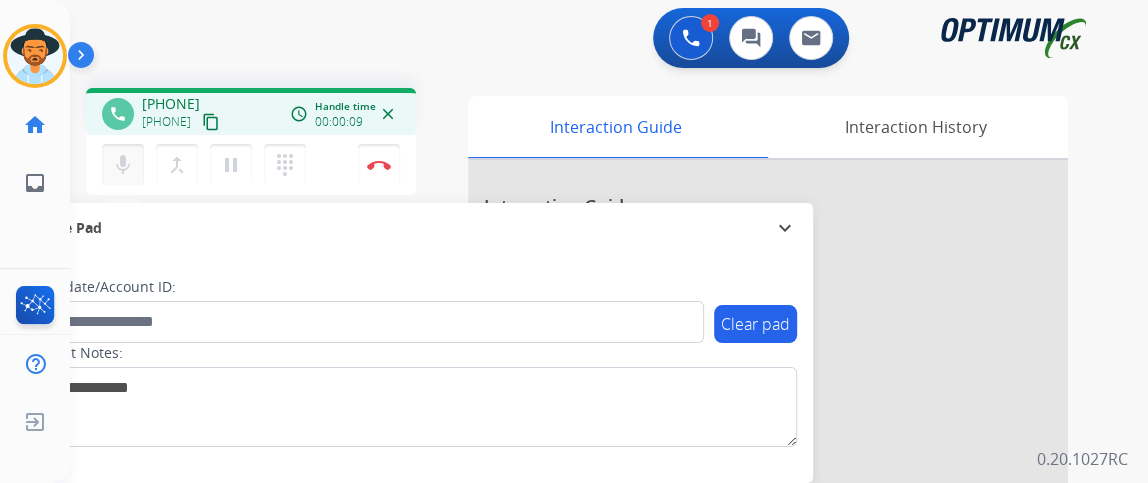 click on "mic" at bounding box center (123, 165) 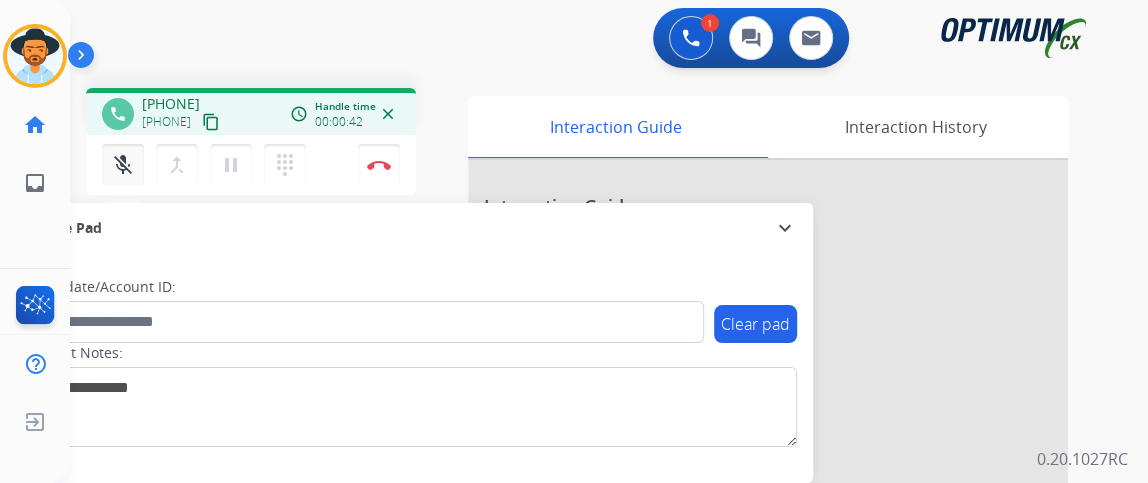 click on "mic_off" at bounding box center [123, 165] 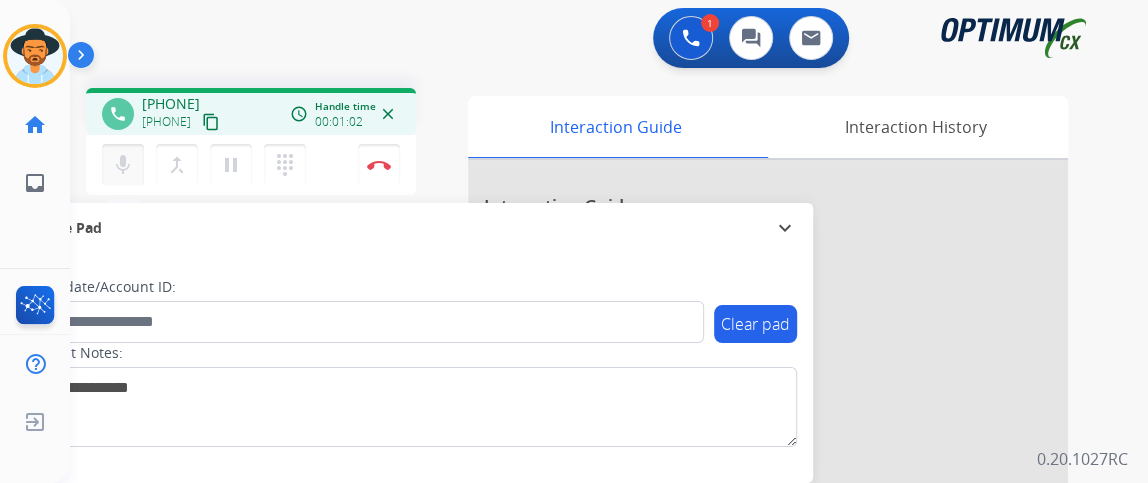 click on "mic Mute" at bounding box center (123, 165) 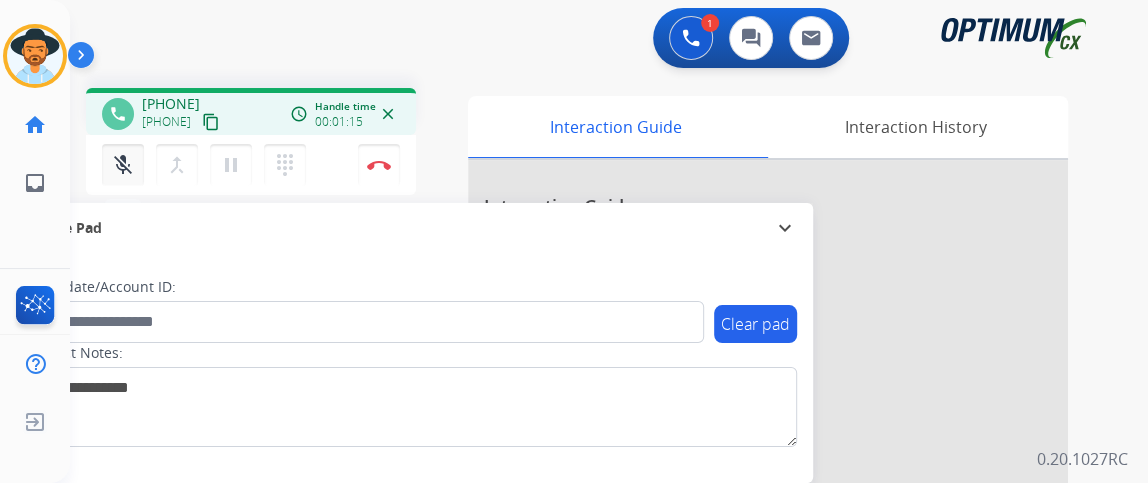 click on "mic_off" at bounding box center [123, 165] 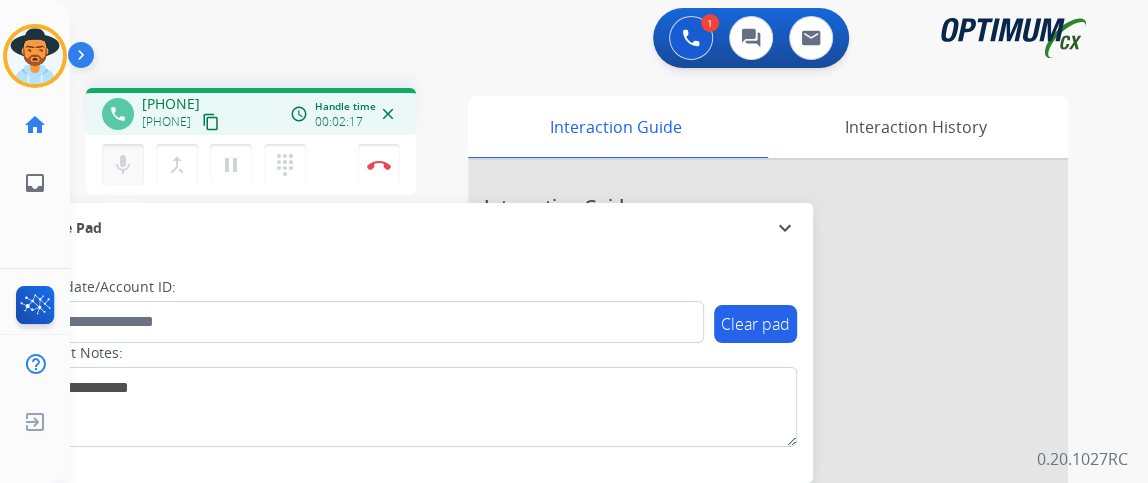 click on "mic" at bounding box center [123, 165] 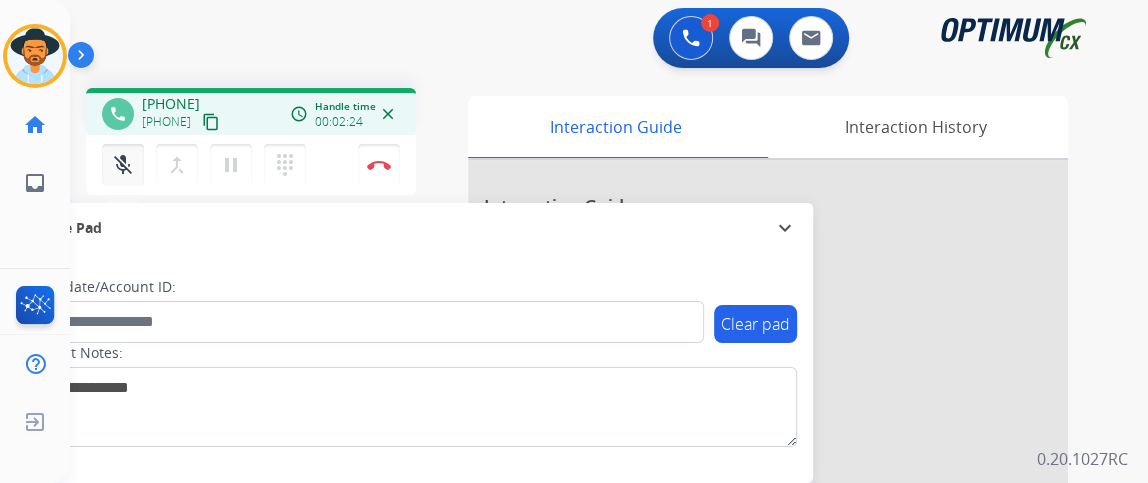 click on "mic_off" at bounding box center (123, 165) 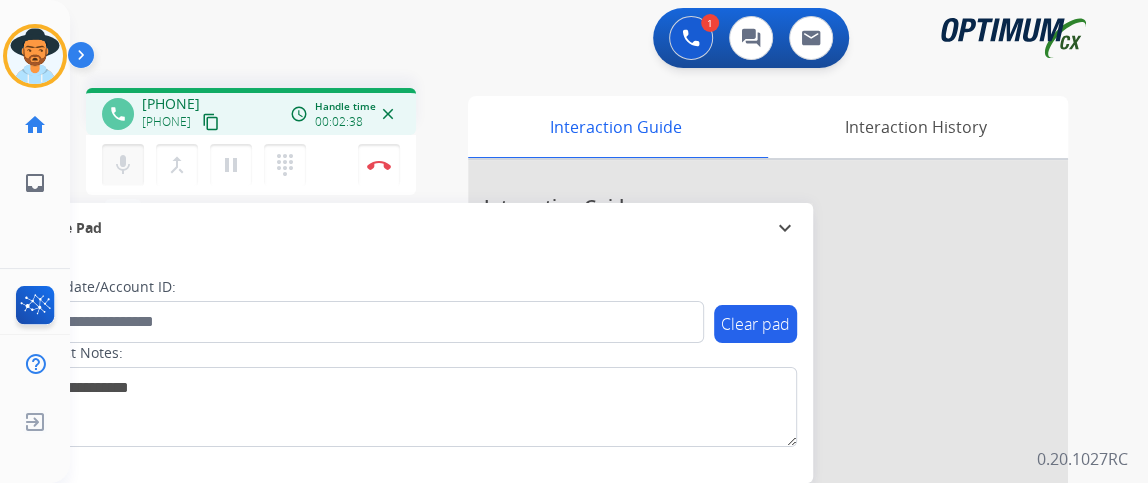 click on "mic" at bounding box center (123, 165) 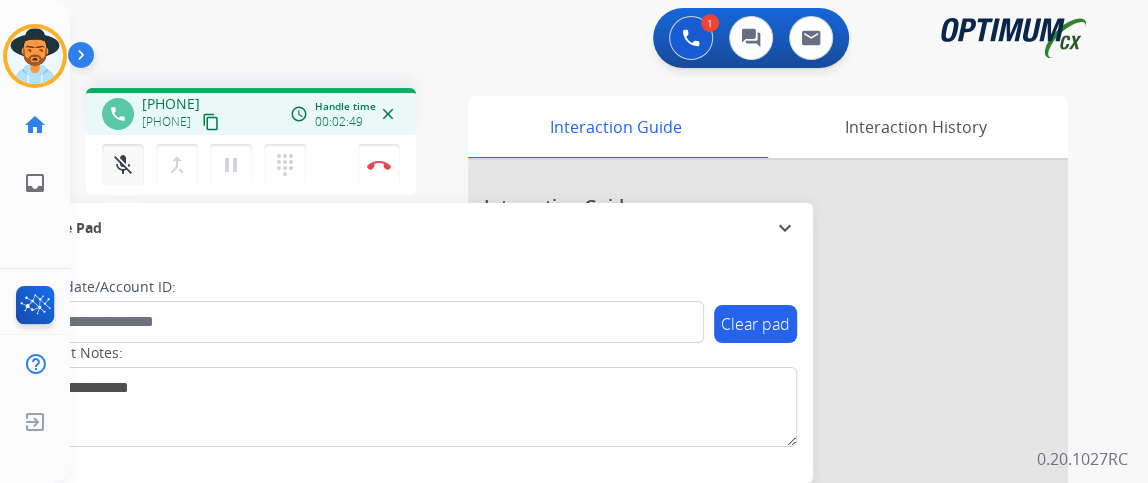 click on "mic_off" at bounding box center (123, 165) 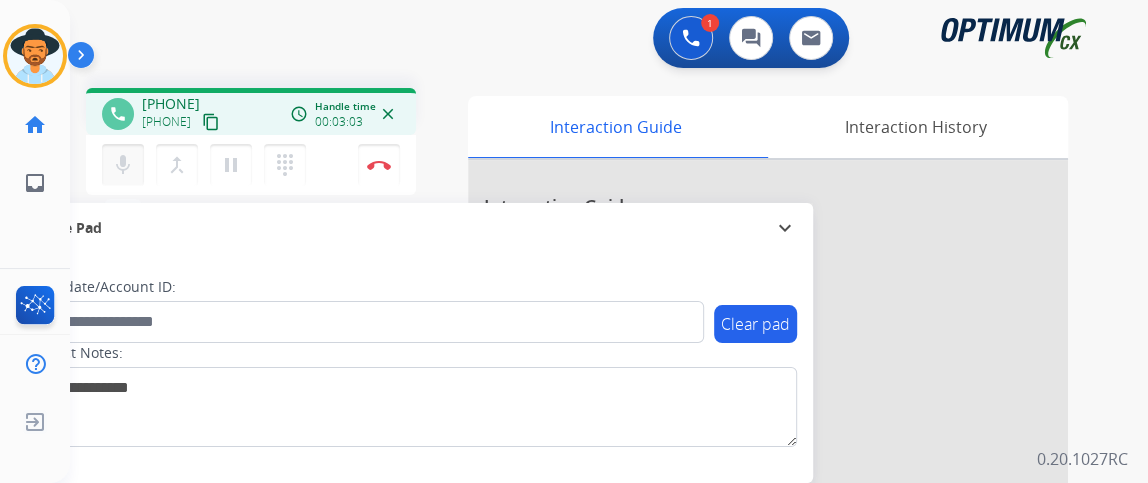 click on "mic" at bounding box center [123, 165] 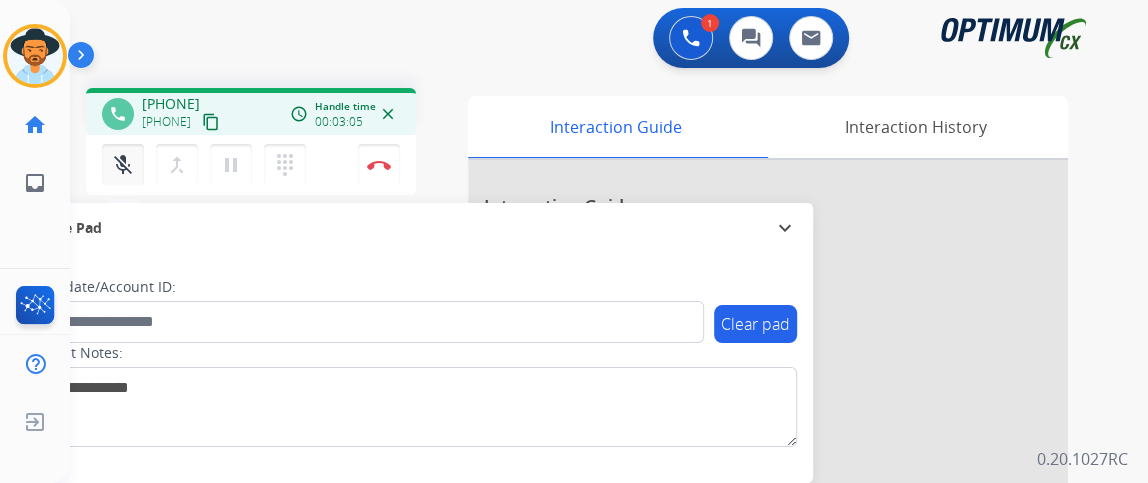 click on "mic_off" at bounding box center (123, 165) 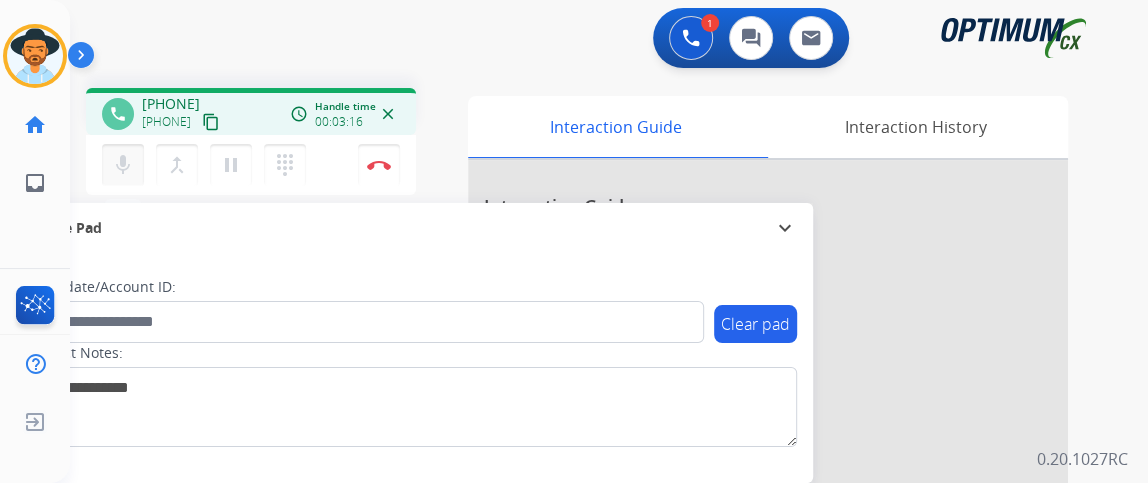 click on "mic" at bounding box center [123, 165] 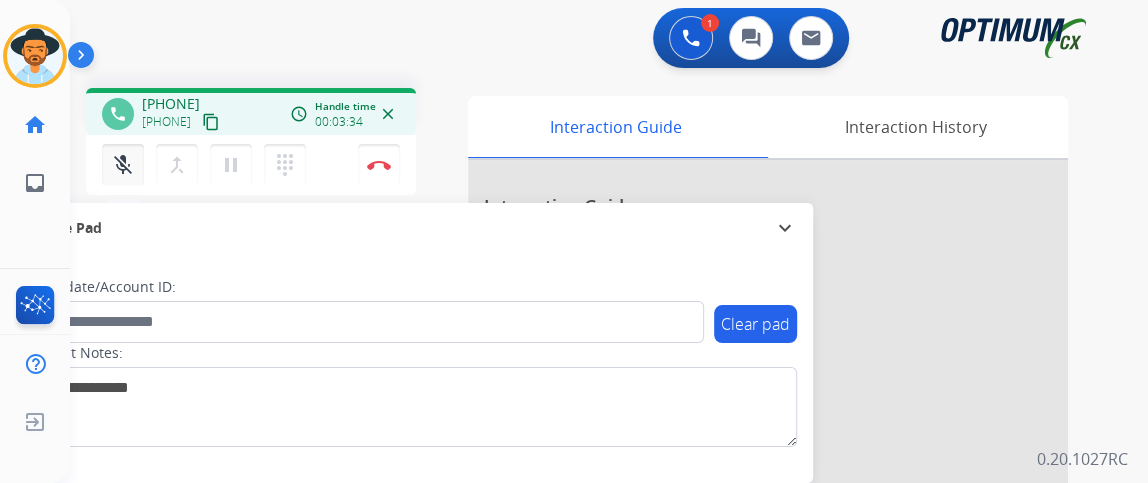 drag, startPoint x: 138, startPoint y: 169, endPoint x: 126, endPoint y: 184, distance: 19.209373 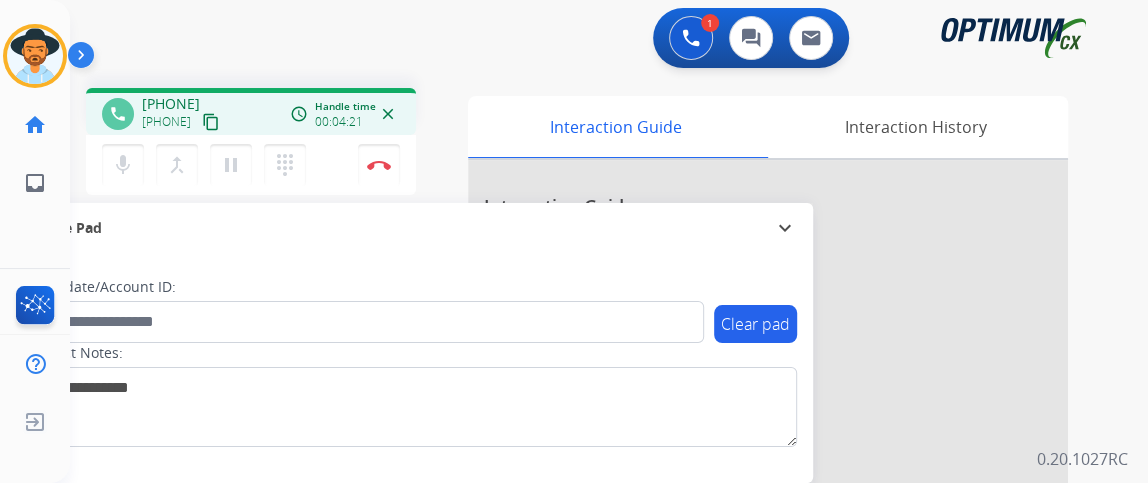 click on "mic Mute merge_type Bridge pause Hold dialpad Dialpad Disconnect" at bounding box center [251, 165] 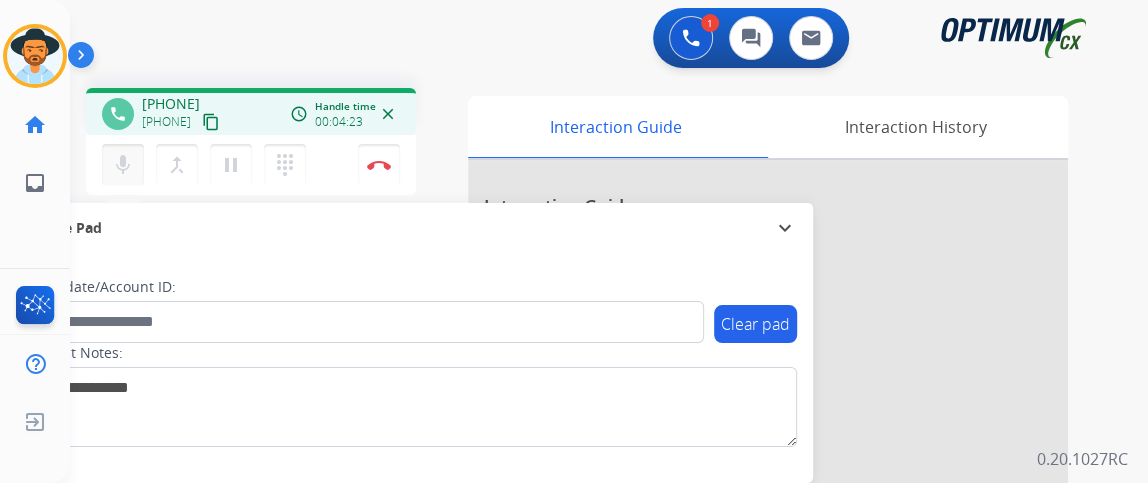 click on "mic Mute" at bounding box center (123, 165) 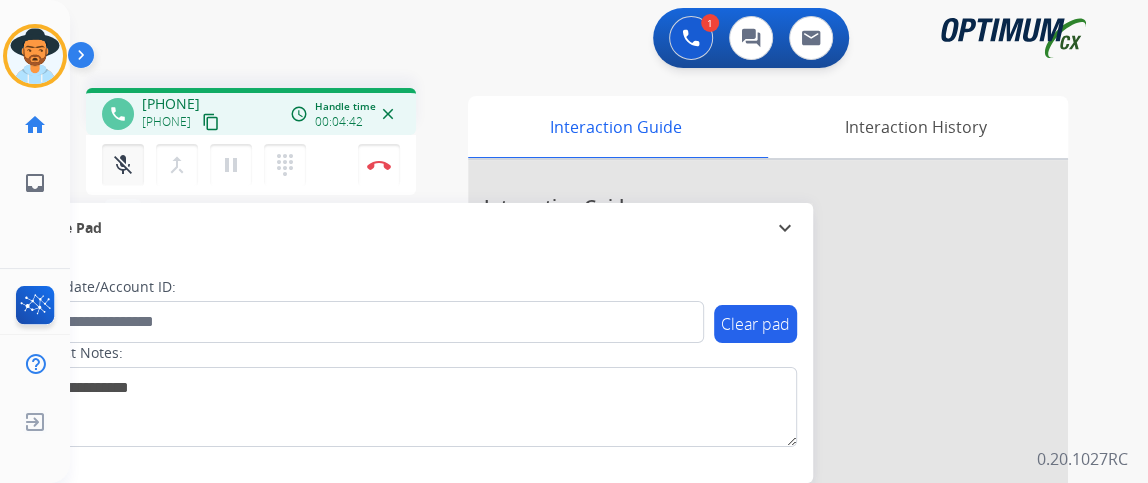 click on "mic_off Mute" at bounding box center (123, 165) 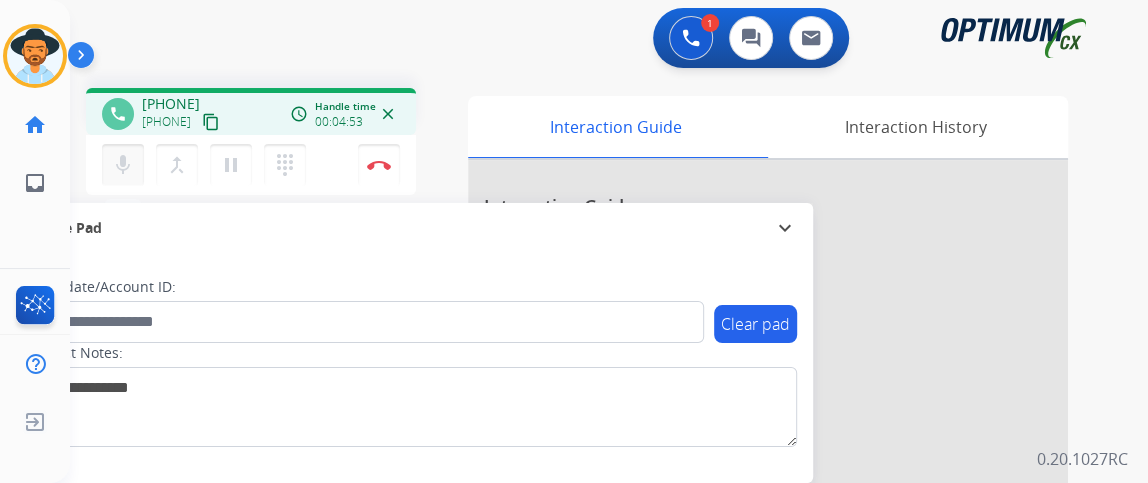 click on "mic Mute" at bounding box center [123, 165] 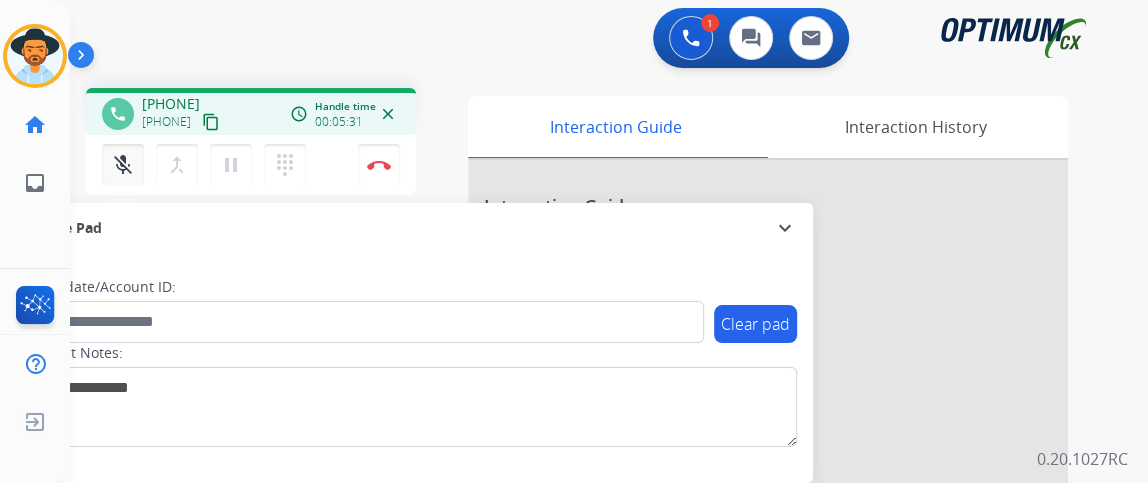 click on "mic_off" at bounding box center (123, 165) 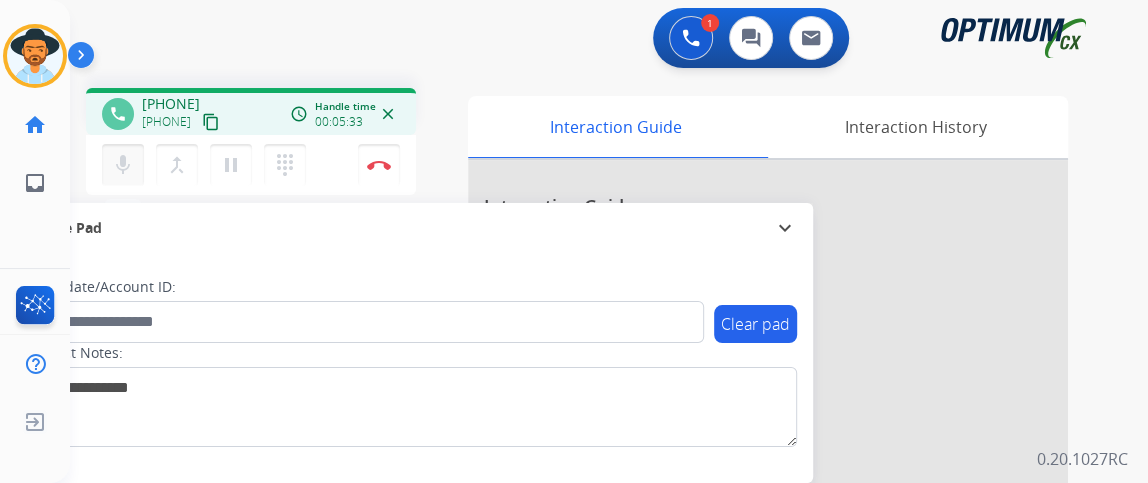 click on "mic Mute" at bounding box center [123, 165] 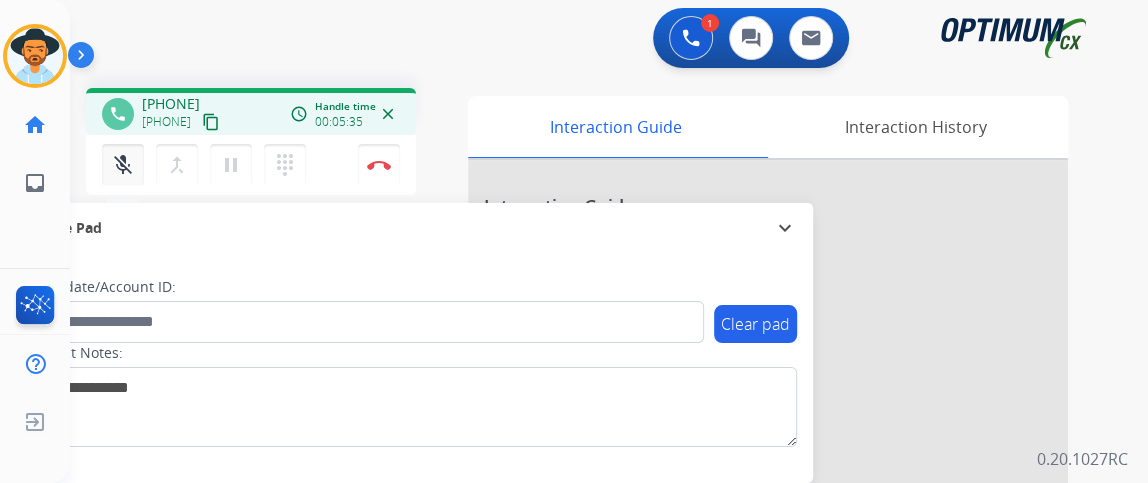 click on "mic_off Mute" at bounding box center (123, 165) 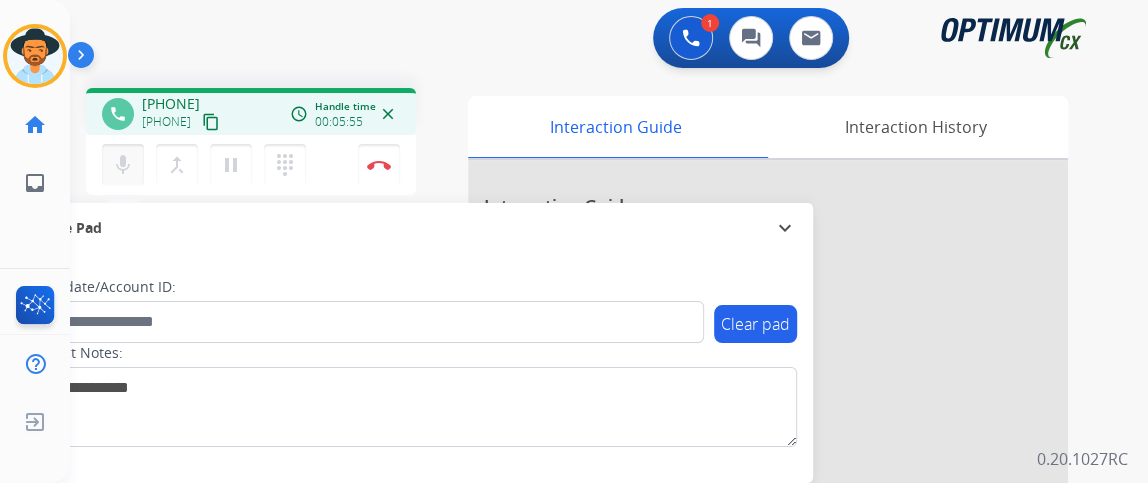 click on "mic Mute" at bounding box center [123, 165] 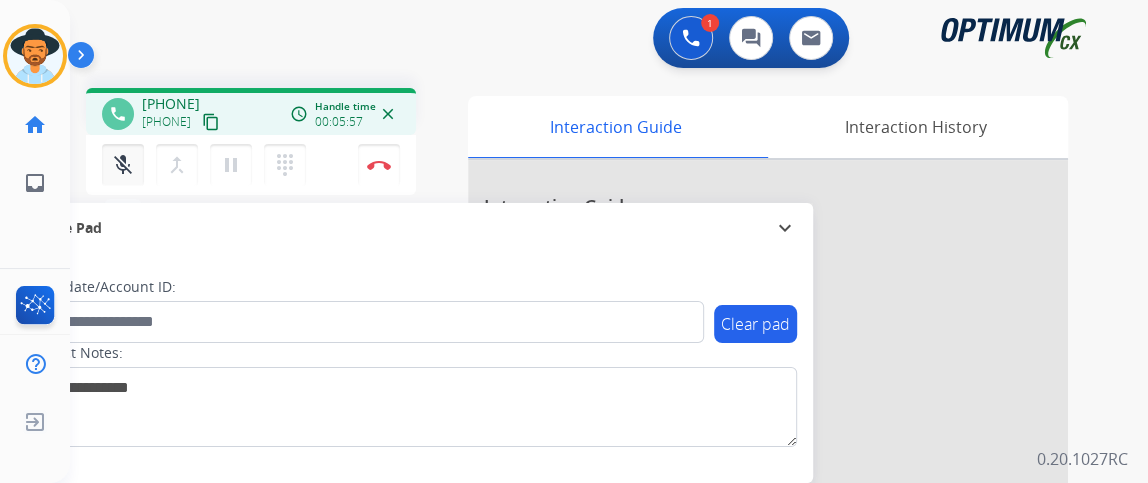 click on "mic_off" at bounding box center (123, 165) 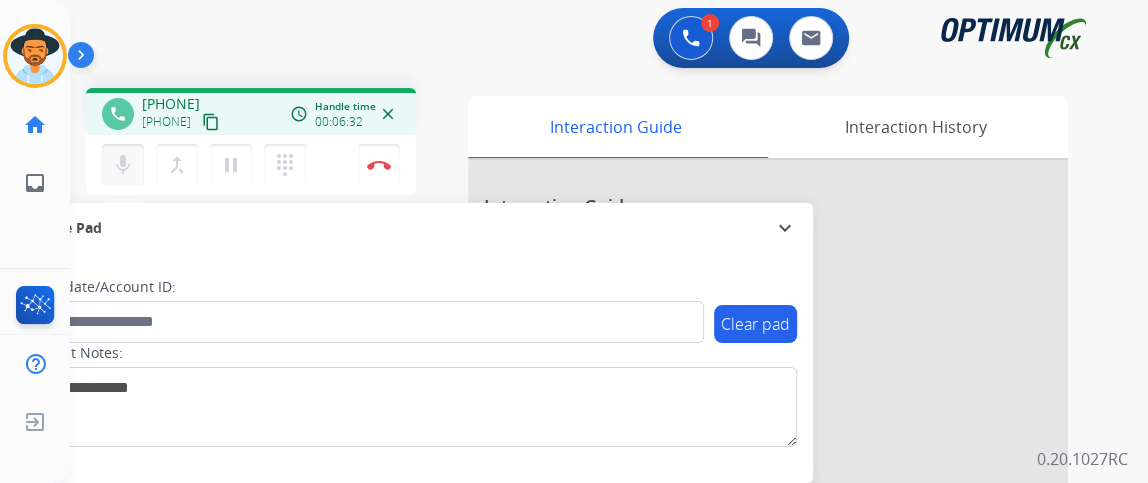click on "mic" at bounding box center [123, 165] 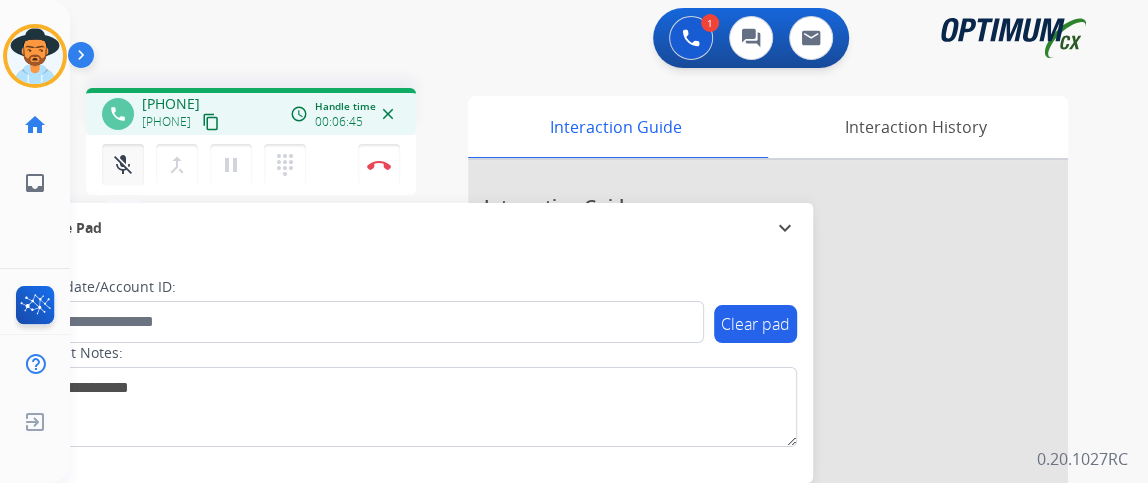 click on "mic_off" at bounding box center (123, 165) 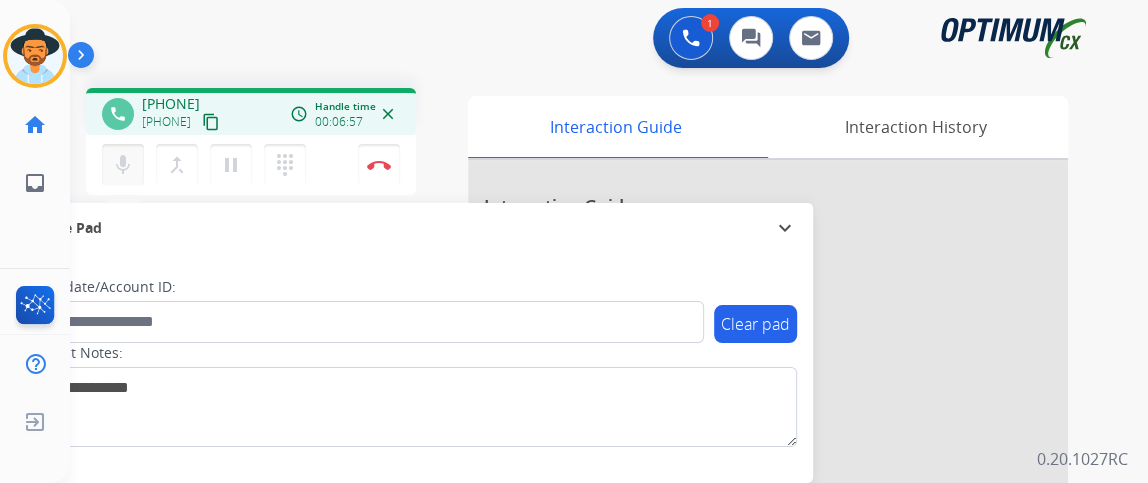 drag, startPoint x: 127, startPoint y: 166, endPoint x: 108, endPoint y: 158, distance: 20.615528 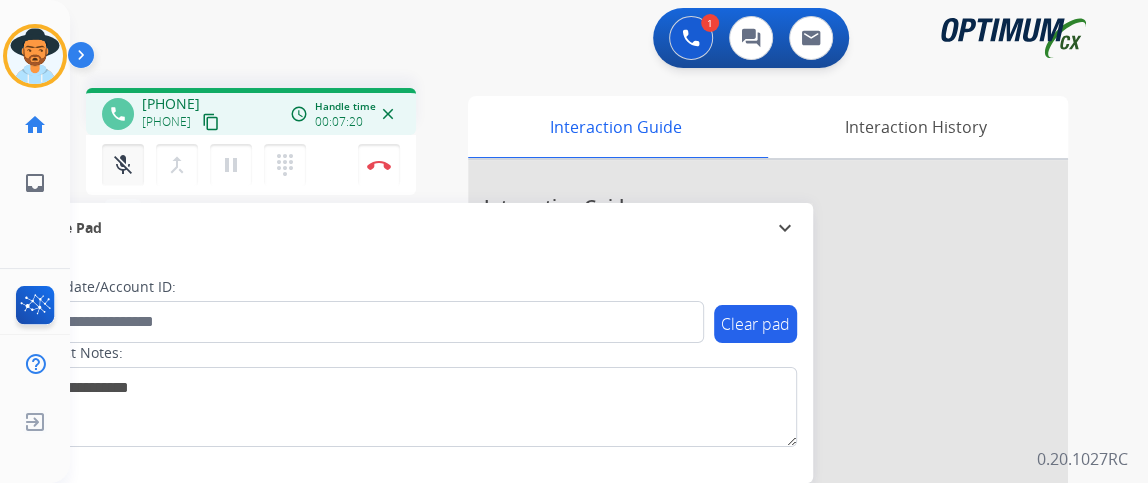 click on "mic_off Mute" at bounding box center (123, 165) 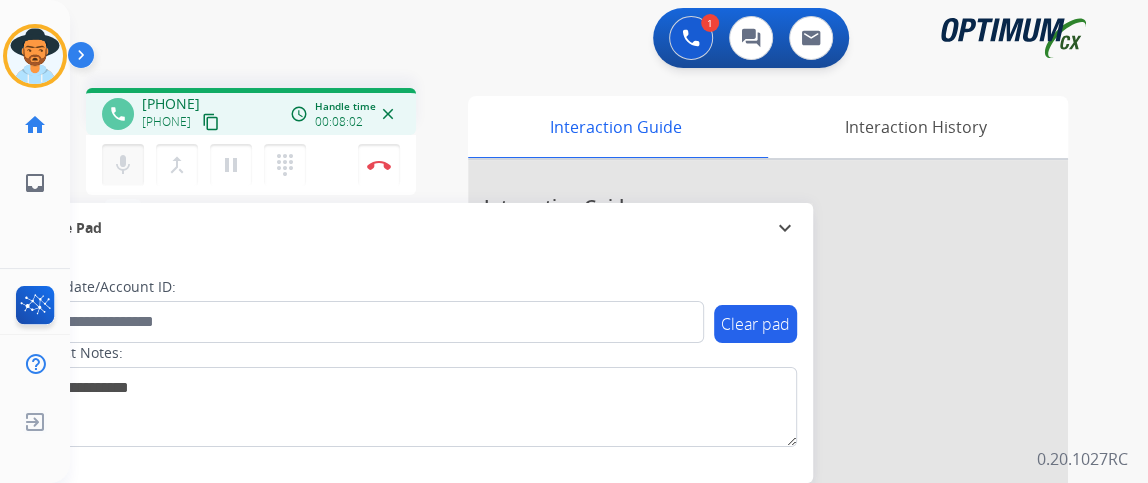 click on "mic" at bounding box center (123, 165) 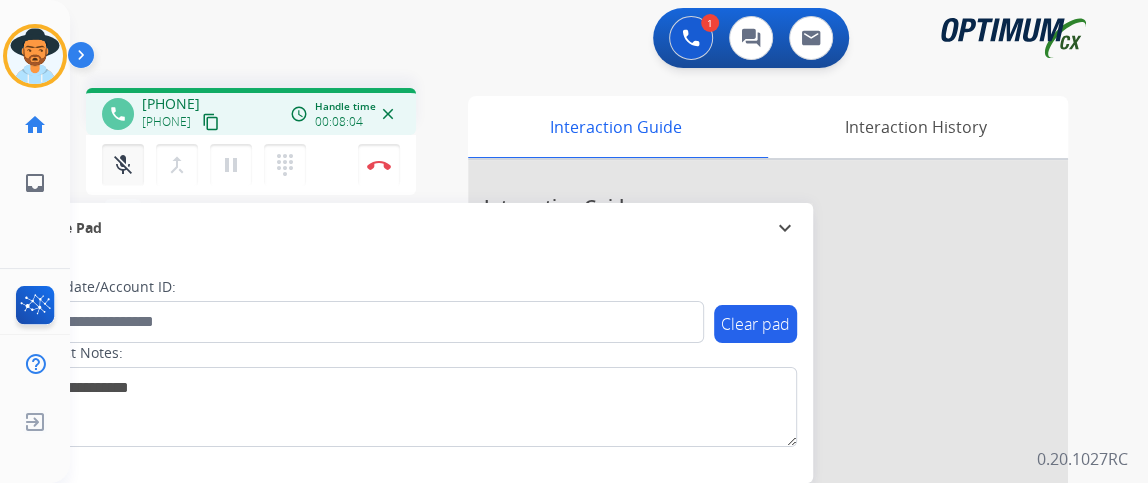 click on "mic_off" at bounding box center [123, 165] 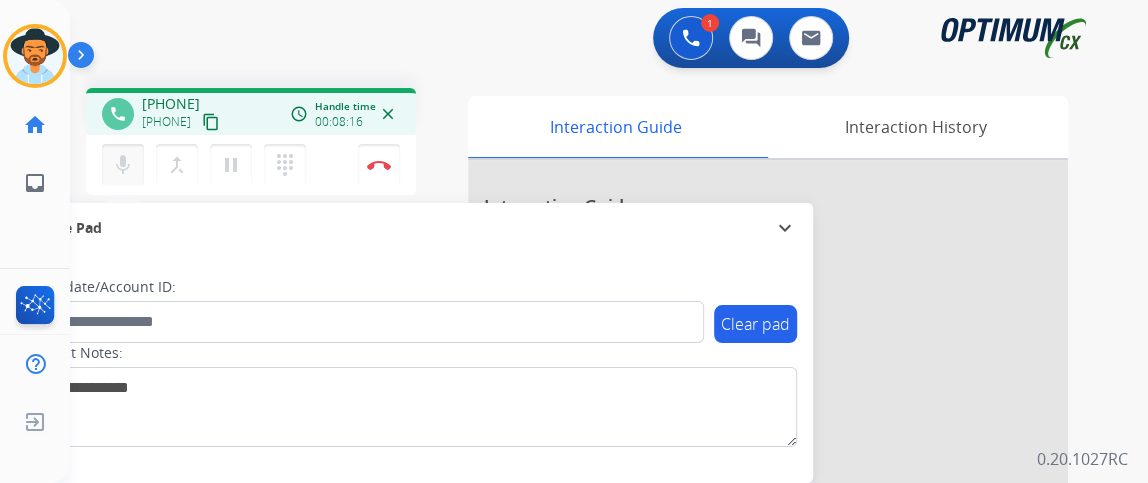 click on "mic" at bounding box center [123, 165] 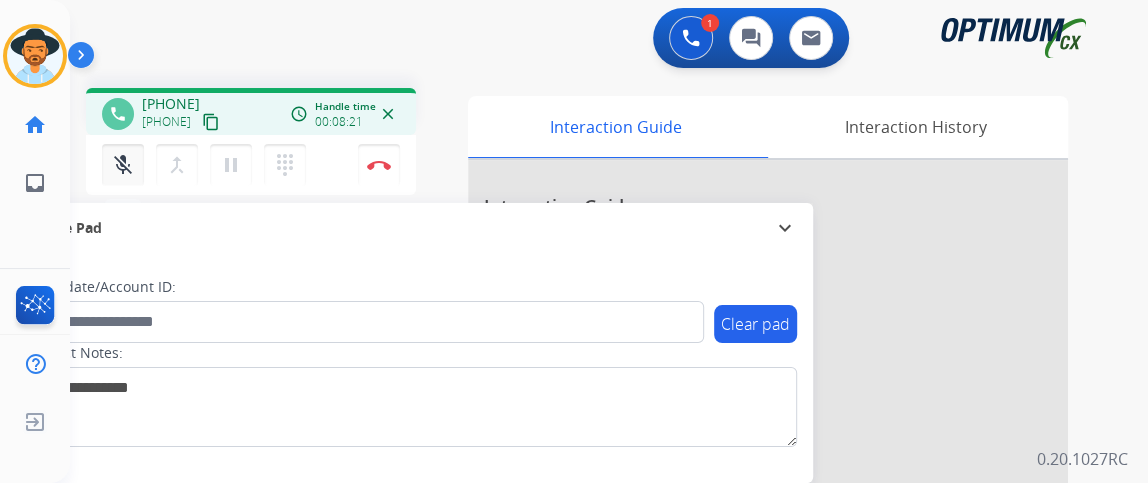 click on "mic_off" at bounding box center [123, 165] 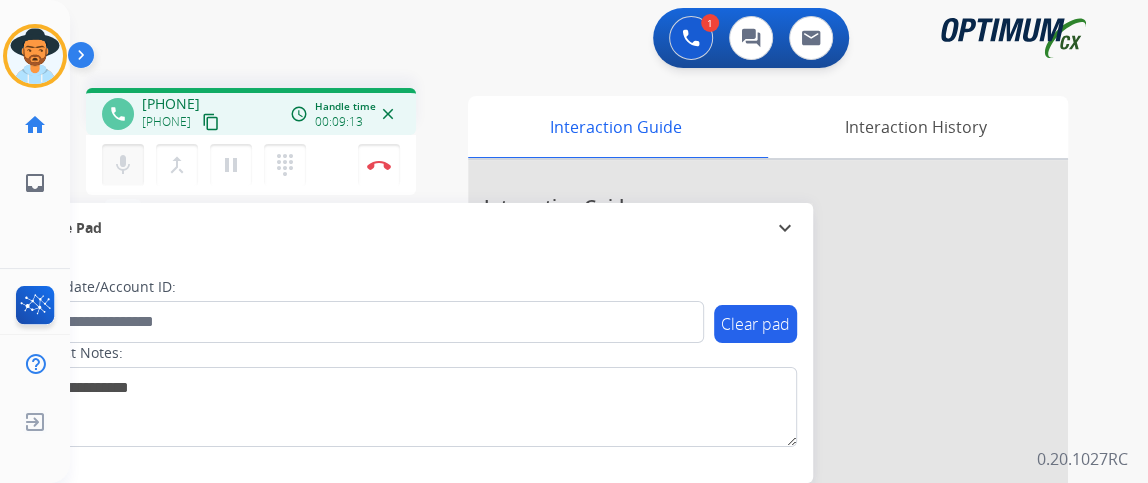 click on "mic" at bounding box center (123, 165) 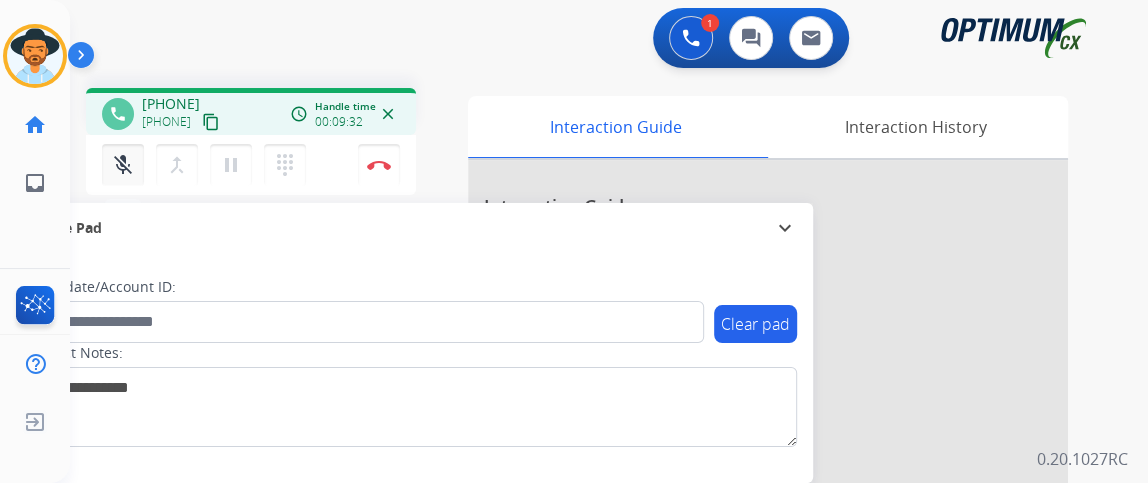 click on "mic_off" at bounding box center [123, 165] 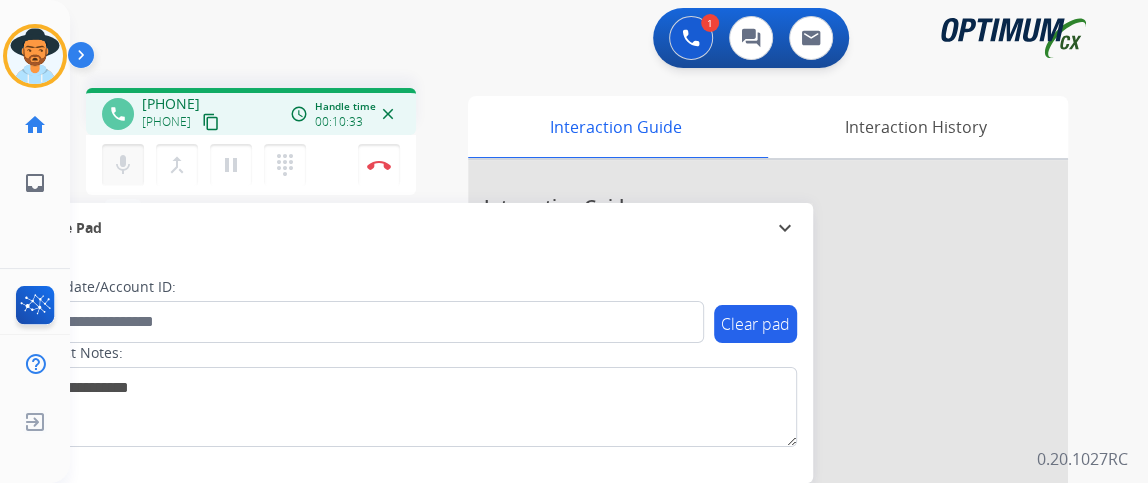 click on "mic" at bounding box center [123, 165] 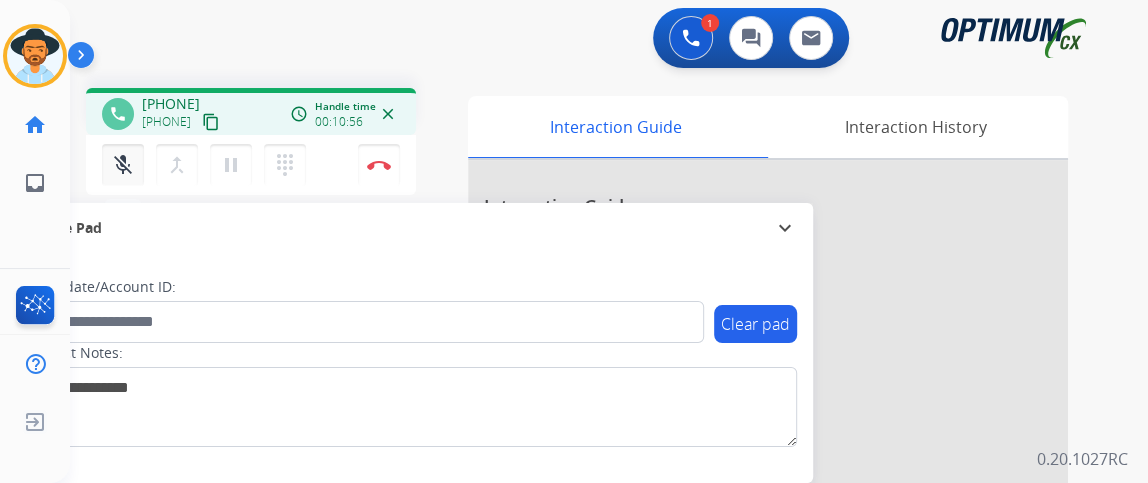 click on "mic_off" at bounding box center (123, 165) 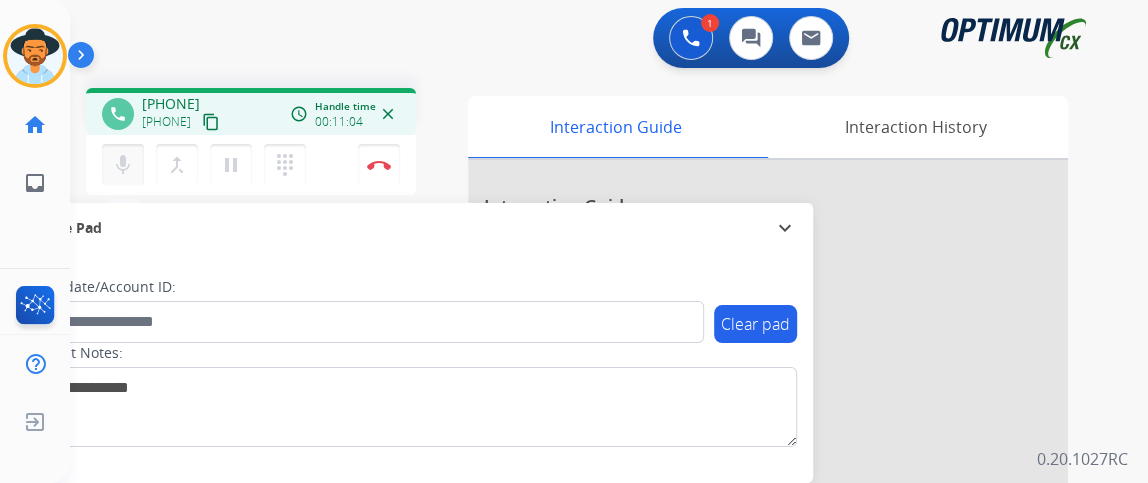click on "mic" at bounding box center (123, 165) 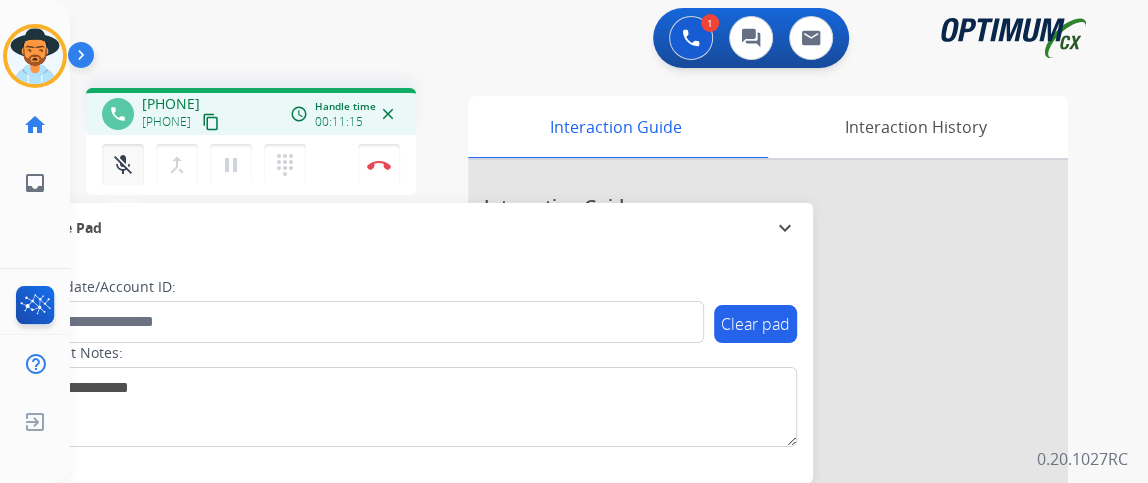 click on "mic_off" at bounding box center [123, 165] 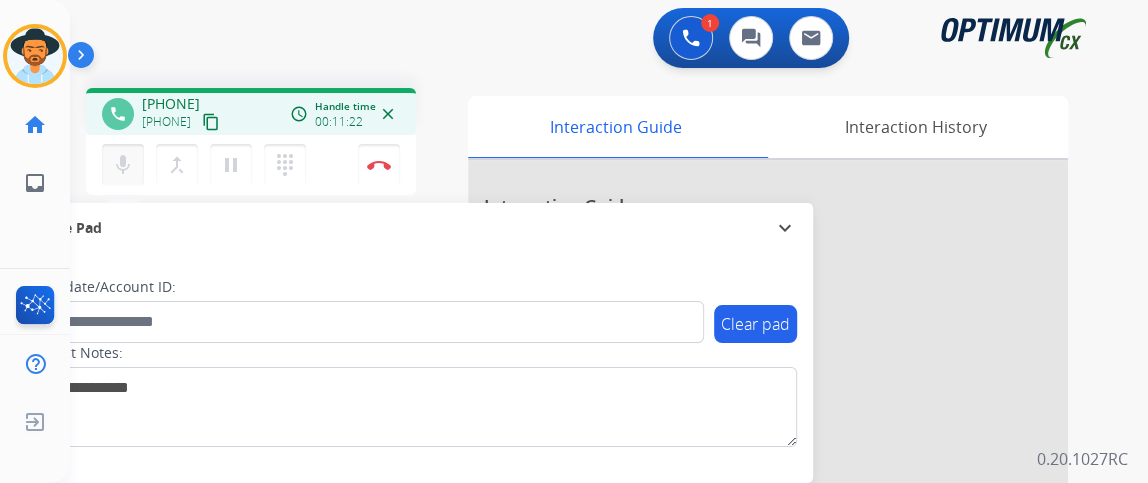click on "mic" at bounding box center [123, 165] 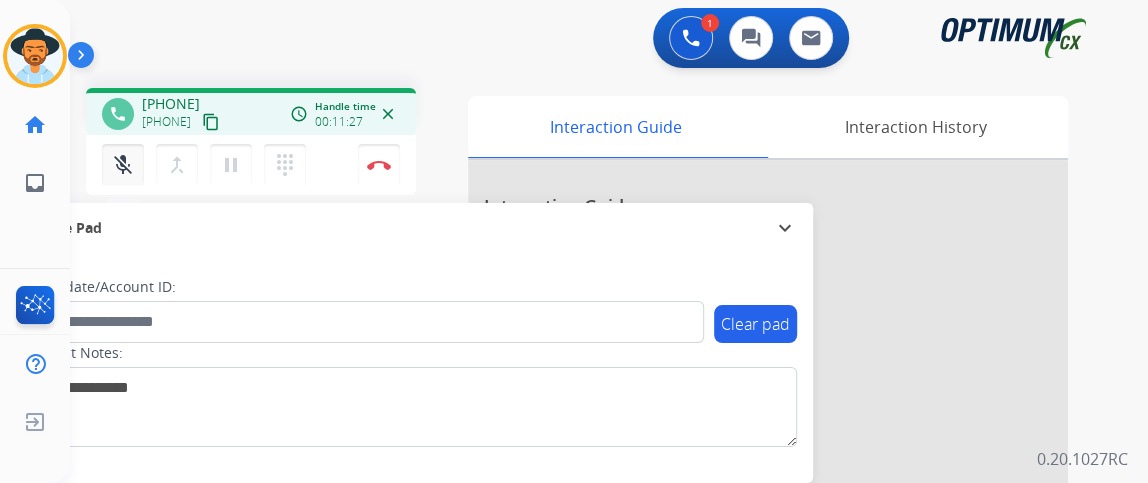 click on "mic_off" at bounding box center [123, 165] 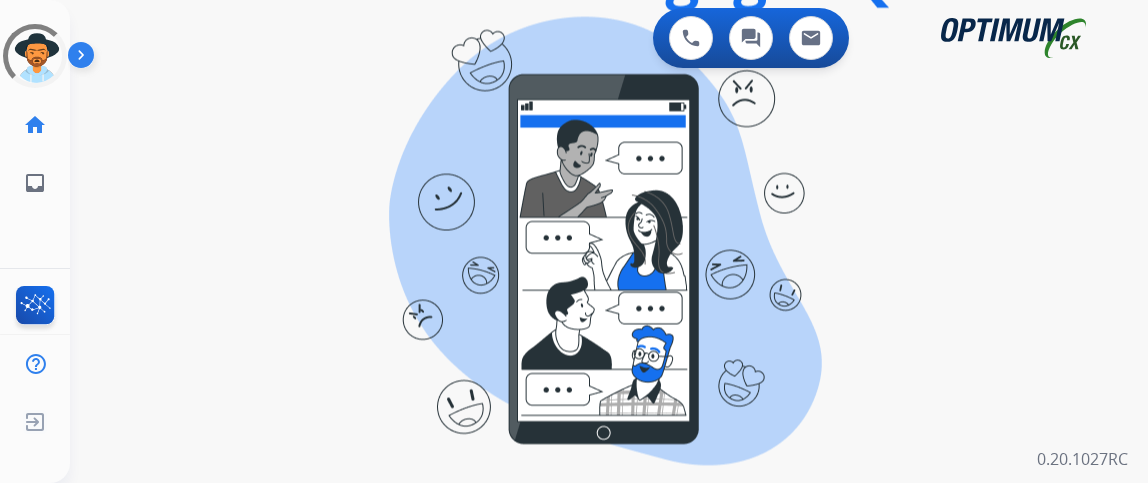 scroll, scrollTop: 0, scrollLeft: 0, axis: both 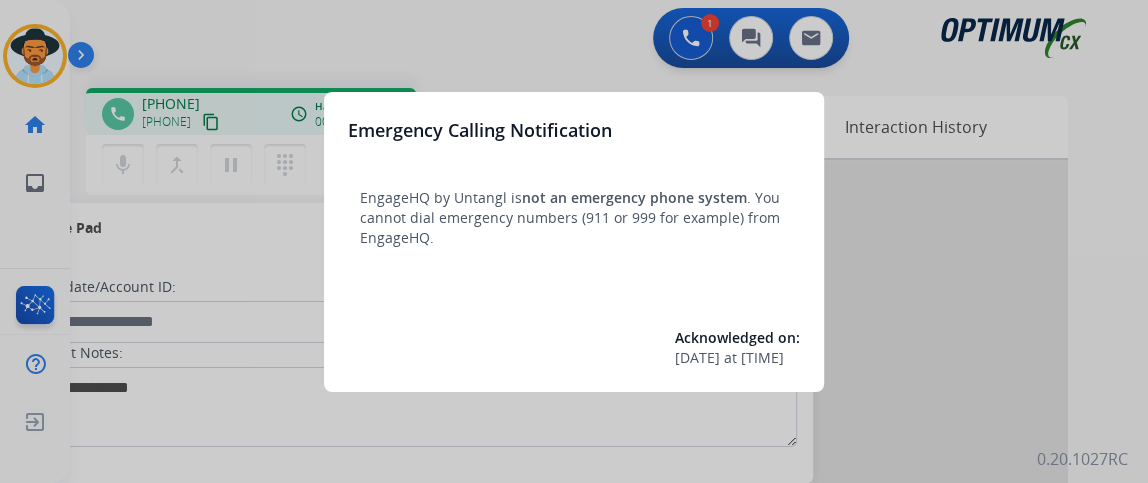 click at bounding box center (574, 241) 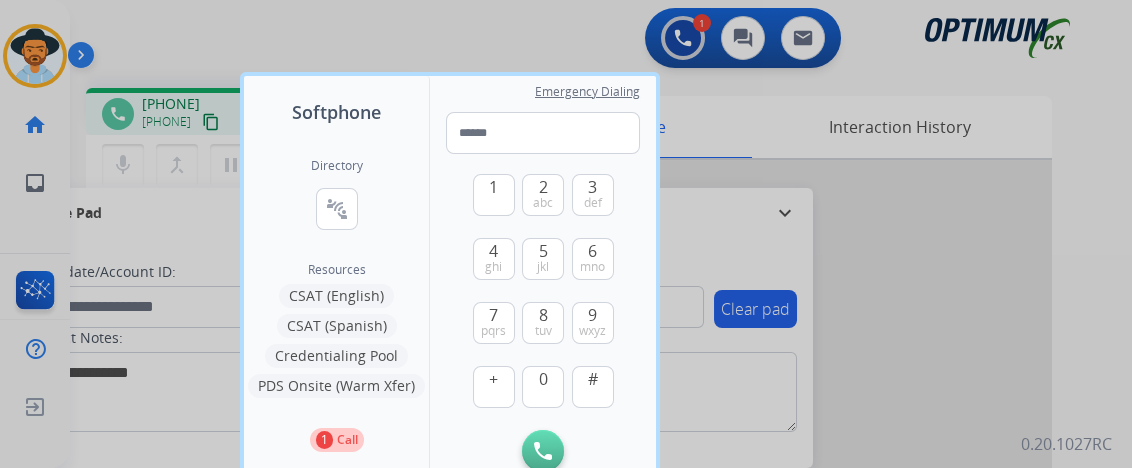 click at bounding box center (566, 234) 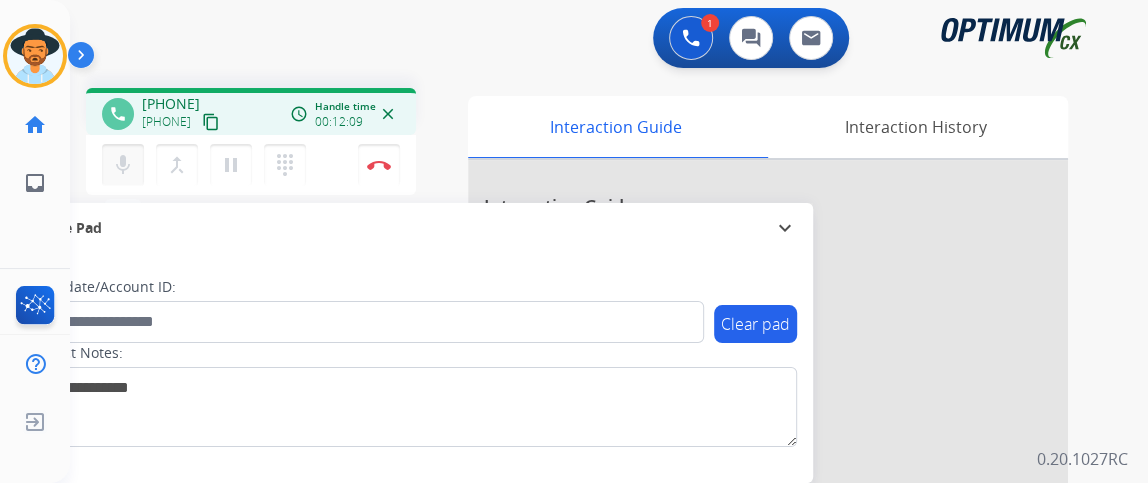 click on "mic" at bounding box center (123, 165) 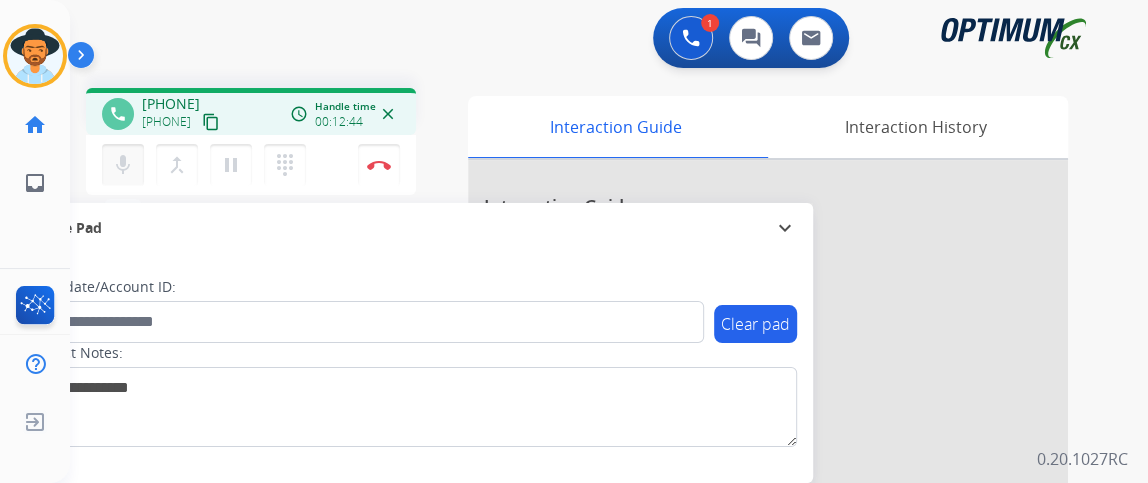 click on "mic" at bounding box center (123, 165) 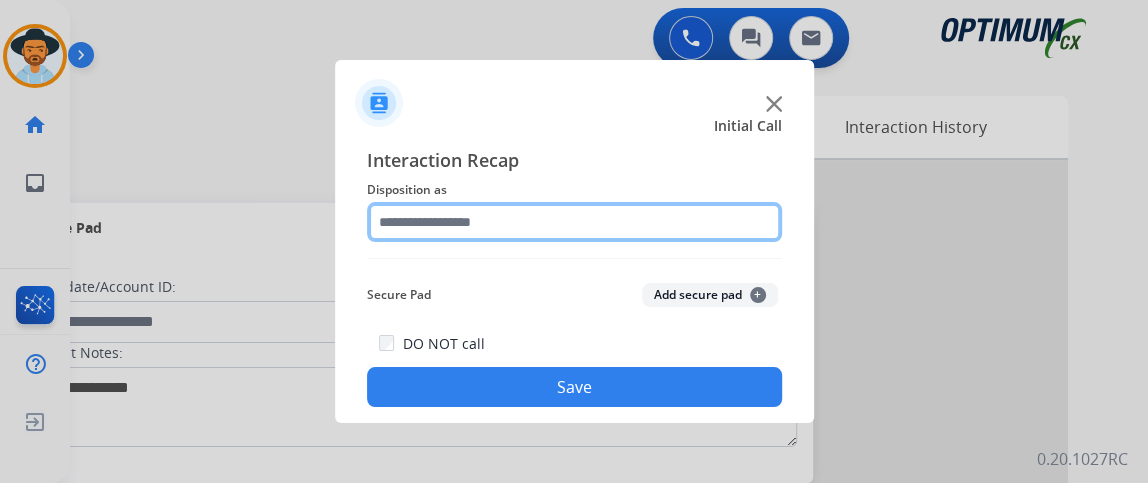 click 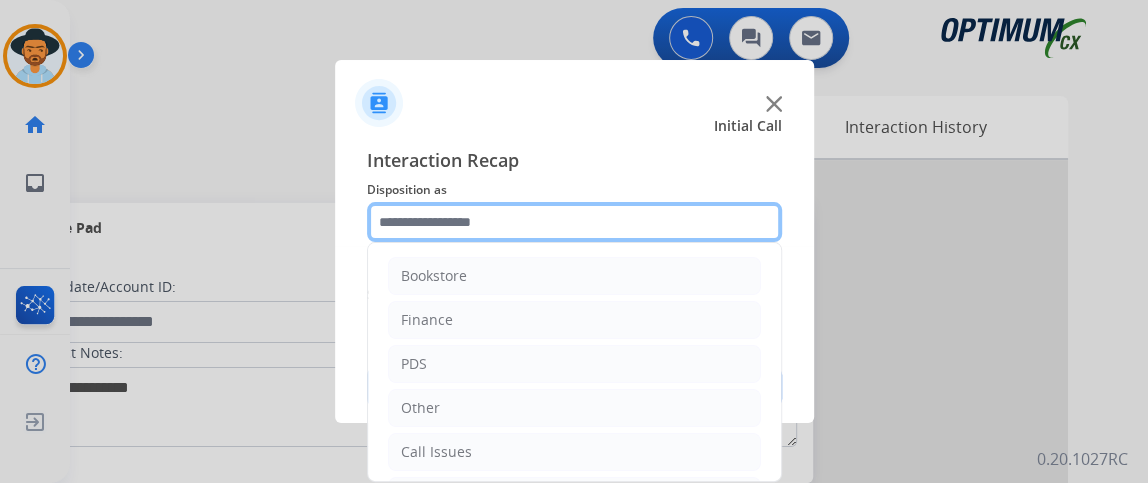 scroll, scrollTop: 131, scrollLeft: 0, axis: vertical 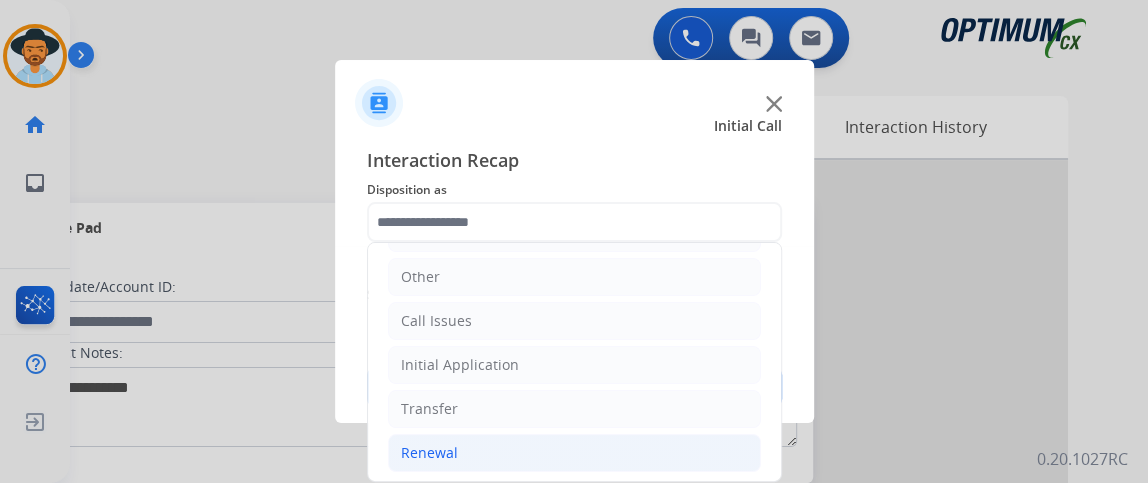 click on "Renewal" 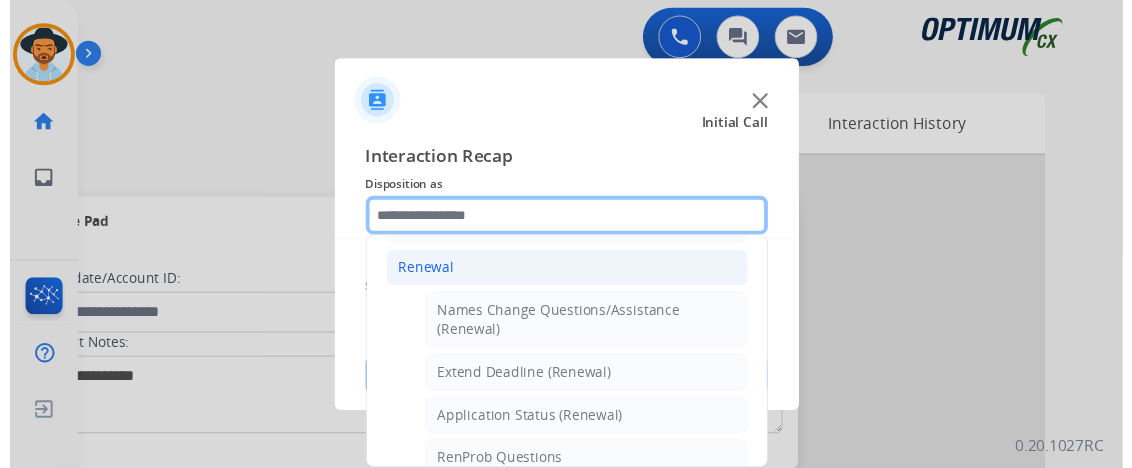 scroll, scrollTop: 381, scrollLeft: 0, axis: vertical 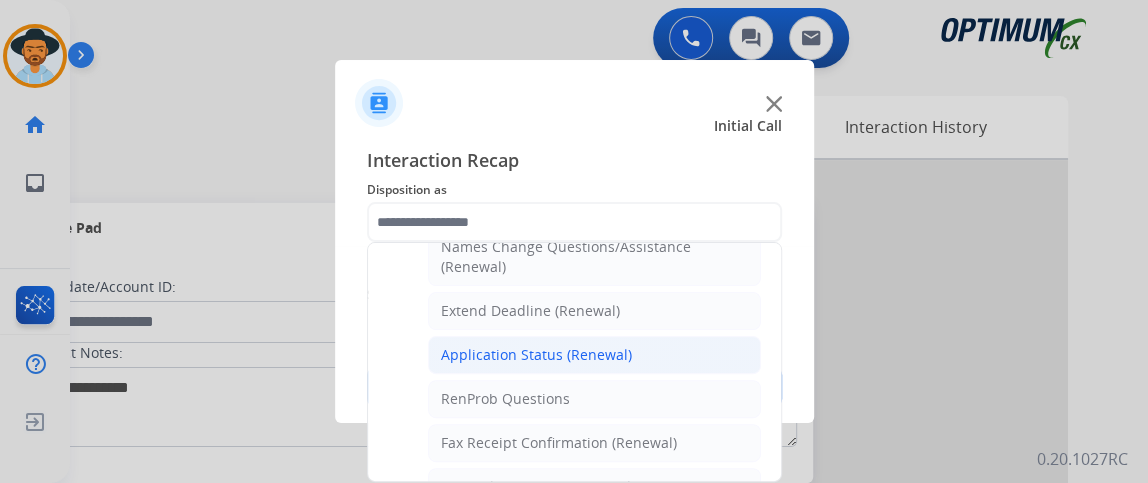 click on "Application Status (Renewal)" 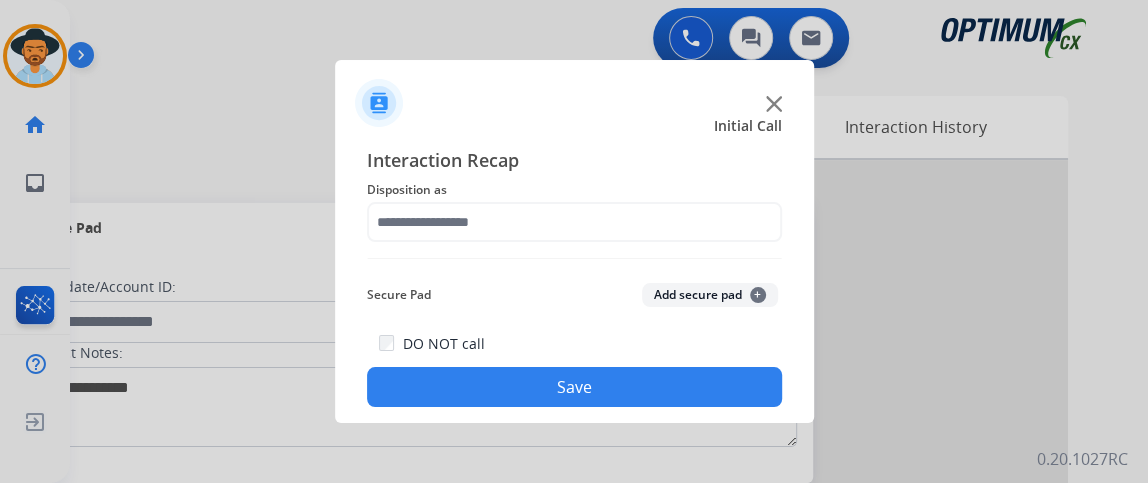 type on "**********" 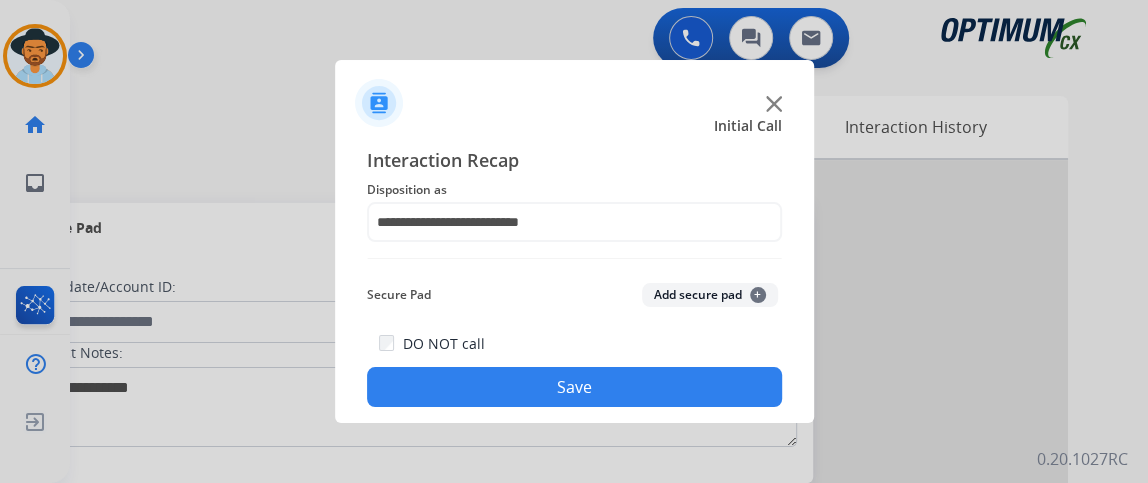 click on "Save" 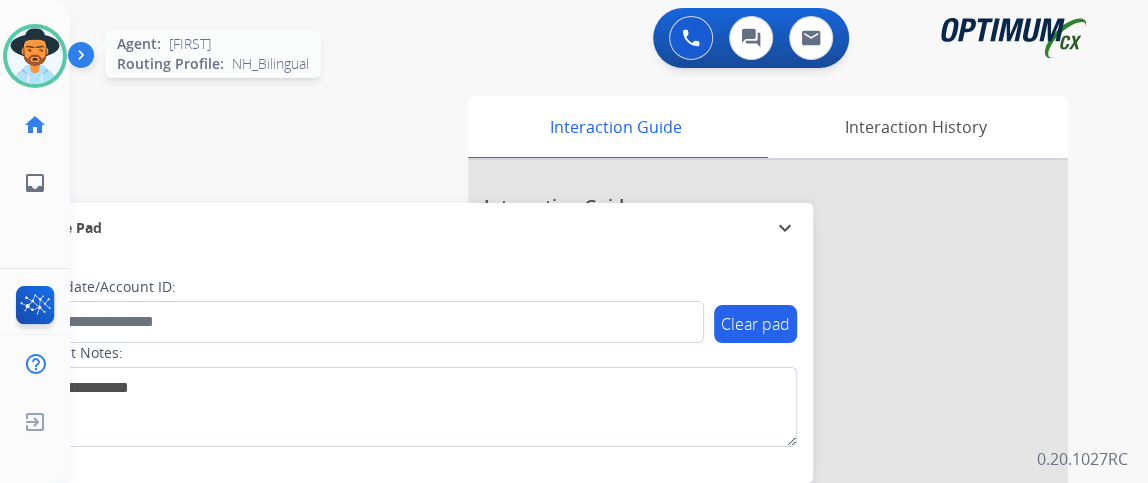 click at bounding box center [35, 56] 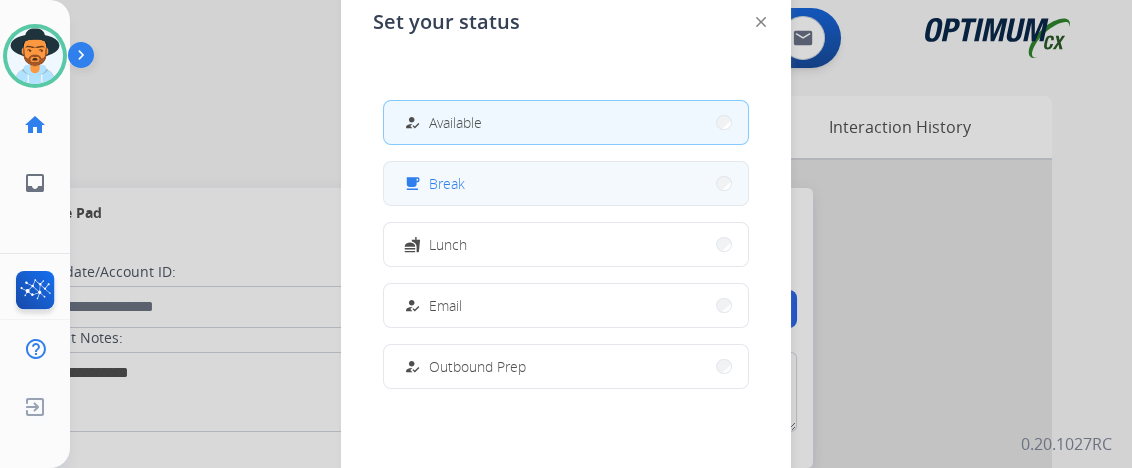 click on "free_breakfast Break" at bounding box center (566, 183) 